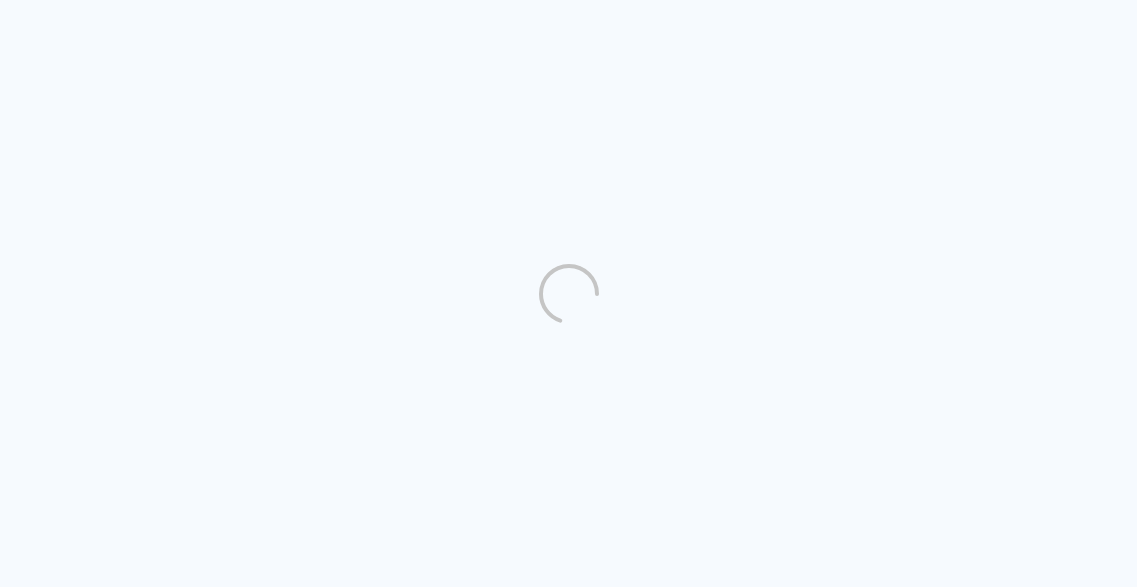 scroll, scrollTop: 0, scrollLeft: 0, axis: both 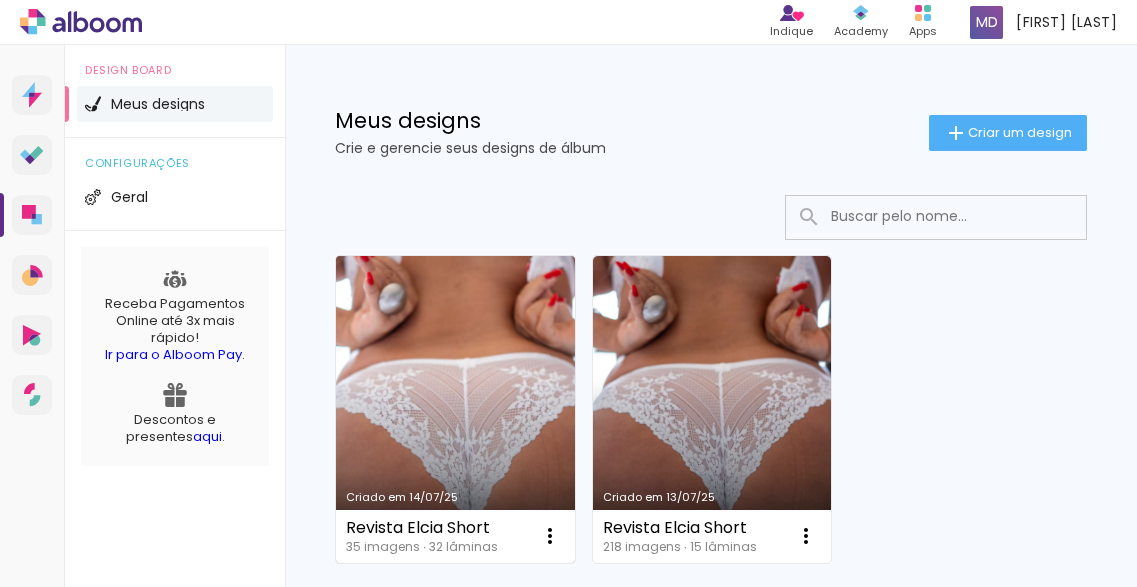 click on "Criado em 14/07/25" at bounding box center [455, 409] 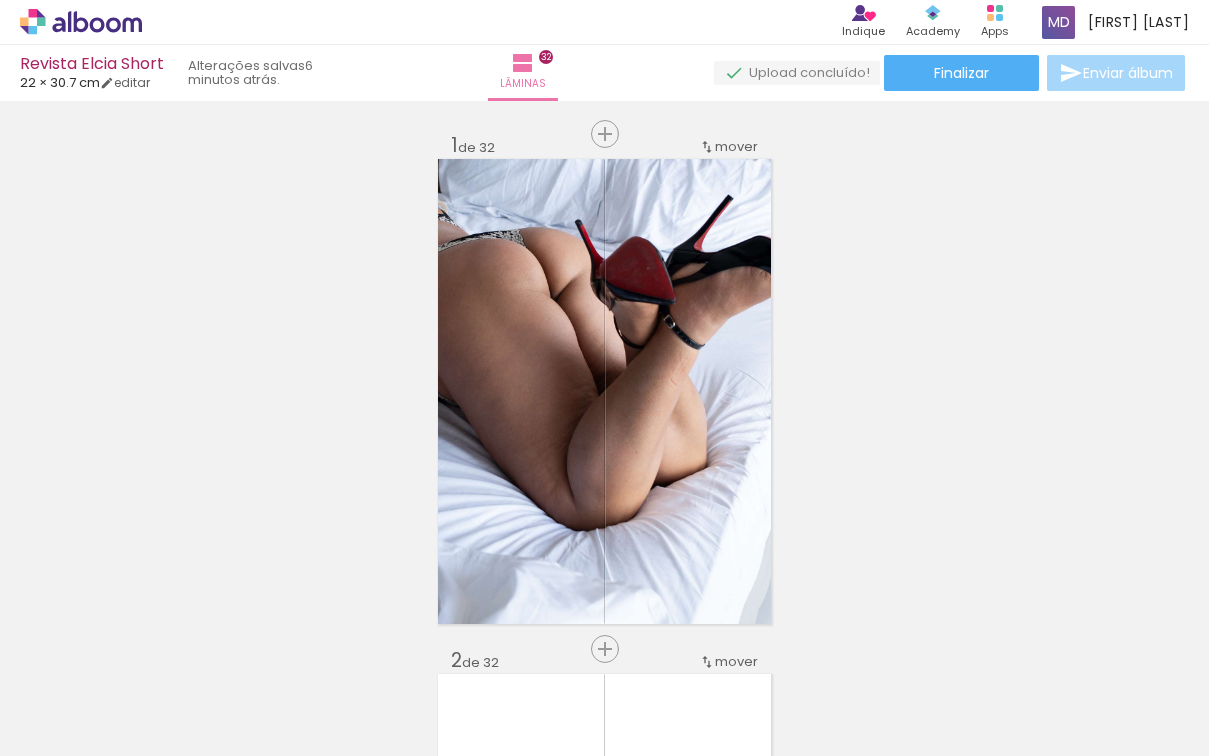 scroll, scrollTop: 0, scrollLeft: 0, axis: both 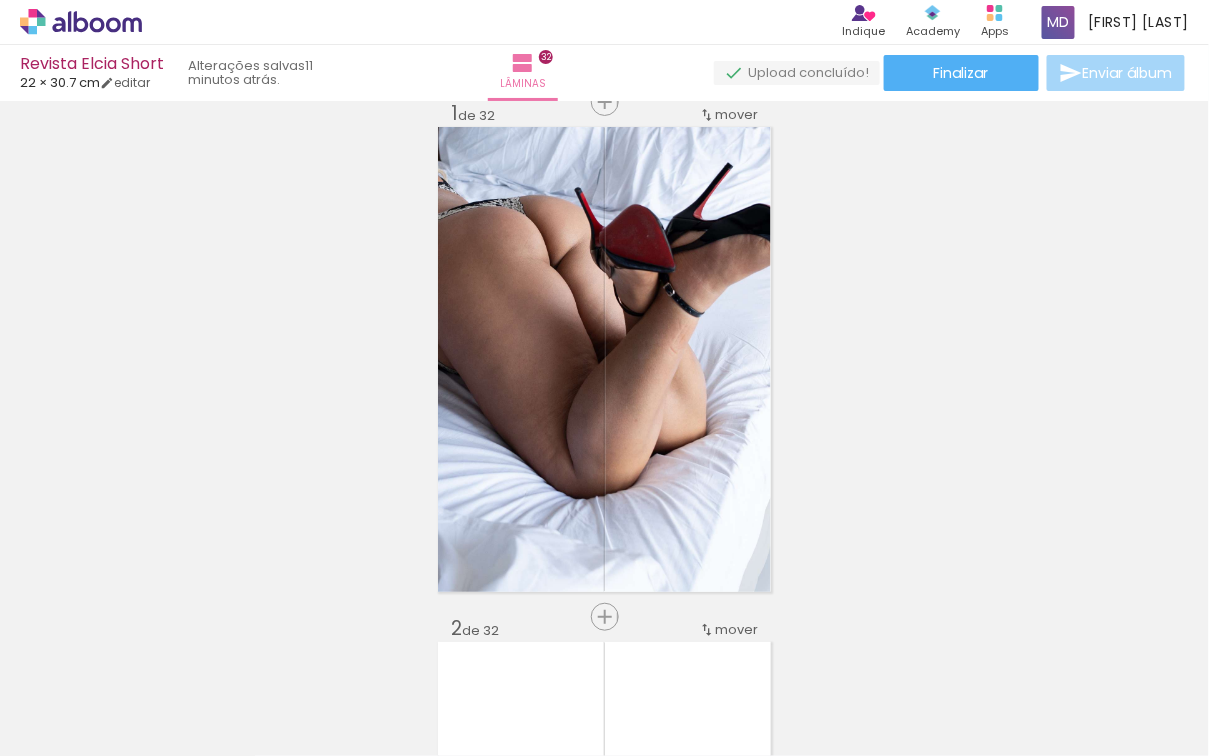click on "Inserir lâmina 1  de 32  Inserir lâmina 2  de 32  Inserir lâmina 3  de 32  Inserir lâmina 4  de 32  Inserir lâmina 5  de 32  Inserir lâmina 6  de 32  Inserir lâmina 7  de 32  Inserir lâmina 8  de 32  Inserir lâmina 9  de 32  Inserir lâmina 10  de 32  Inserir lâmina 11  de 32  Inserir lâmina 12  de 32  Inserir lâmina 13  de 32  Inserir lâmina 14  de 32  Inserir lâmina 15  de 32  Inserir lâmina 16  de 32  Inserir lâmina 17  de 32  Inserir lâmina 18  de 32  Inserir lâmina 19  de 32  Inserir lâmina 20  de 32  Inserir lâmina 21  de 32  Inserir lâmina 22  de 32  Inserir lâmina 23  de 32  Inserir lâmina 24  de 32  Inserir lâmina 25  de 32  Inserir lâmina 26  de 32  Inserir lâmina 27  de 32  Inserir lâmina 28  de 32  Inserir lâmina 29  de 32  Inserir lâmina 30  de 32  Inserir lâmina 31  de 32  Inserir lâmina 32  de 32" at bounding box center [604, 8574] 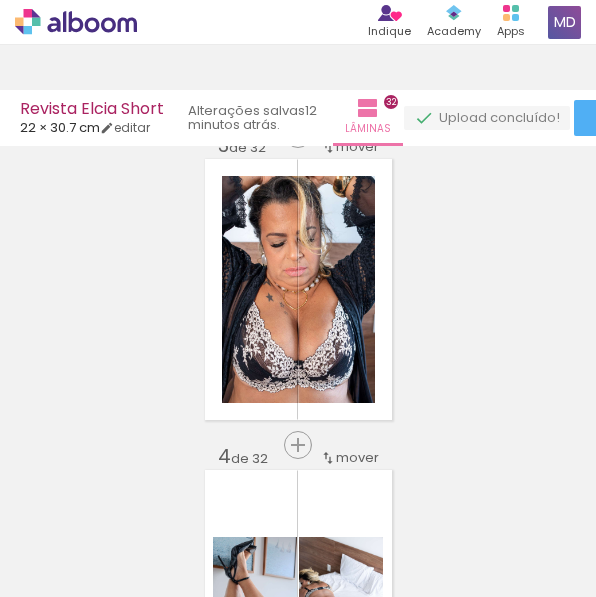 scroll, scrollTop: 671, scrollLeft: 0, axis: vertical 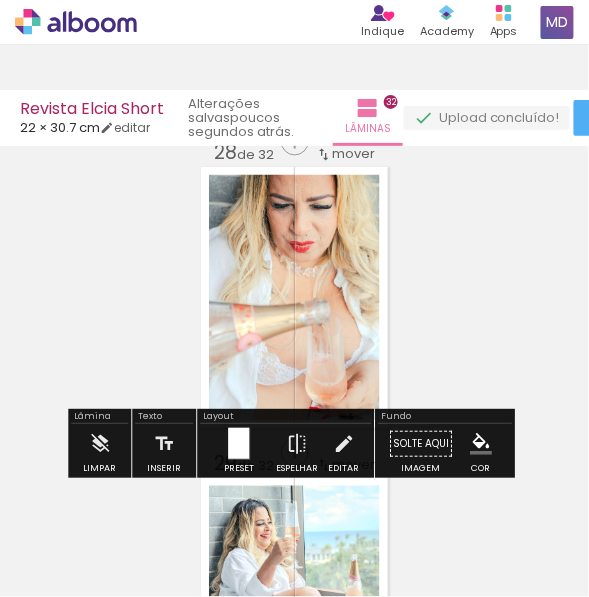 click on "Inserir lâmina 1  de 32  Inserir lâmina 2  de 32  Inserir lâmina 3  de 32  Inserir lâmina 4  de 32  Inserir lâmina 5  de 32  Inserir lâmina 6  de 32  Inserir lâmina 7  de 32  Inserir lâmina 8  de 32  Inserir lâmina 9  de 32  Inserir lâmina 10  de 32  Inserir lâmina 11  de 32  Inserir lâmina 12  de 32  Inserir lâmina 13  de 32  Inserir lâmina 14  de 32  Inserir lâmina 15  de 32  Inserir lâmina 16  de 32  Inserir lâmina 17  de 32  Inserir lâmina 18  de 32  Inserir lâmina 19  de 32  Inserir lâmina 20  de 32  Inserir lâmina 21  de 32  Inserir lâmina 22  de 32  Inserir lâmina 23  de 32  Inserir lâmina 24  de 32  Inserir lâmina 25  de 32  Inserir lâmina 26  de 32  Inserir lâmina 27  de 32  Inserir lâmina 28  de 32  Inserir lâmina 29  de 32  Inserir lâmina 30  de 32  Inserir lâmina 31  de 32  Inserir lâmina 32  de 32" at bounding box center (294, -3149) 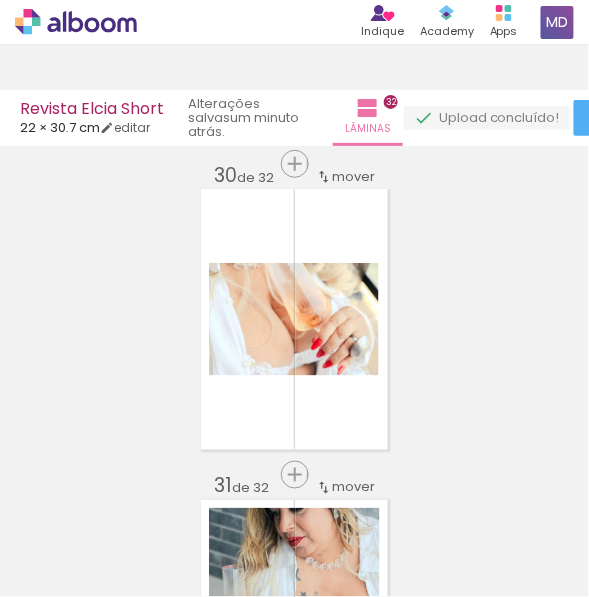 scroll, scrollTop: 9039, scrollLeft: 0, axis: vertical 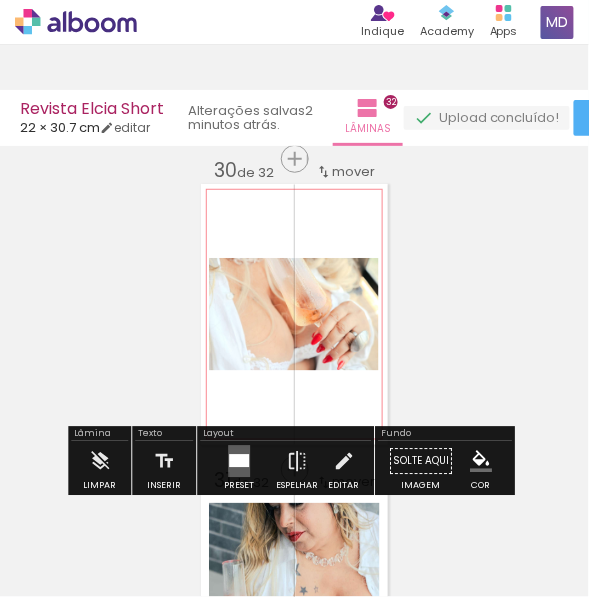 click on "mover" at bounding box center [353, 171] 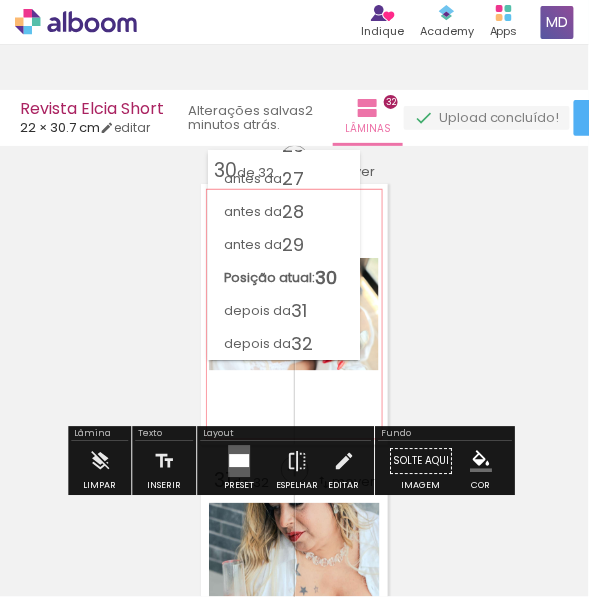 scroll, scrollTop: 847, scrollLeft: 0, axis: vertical 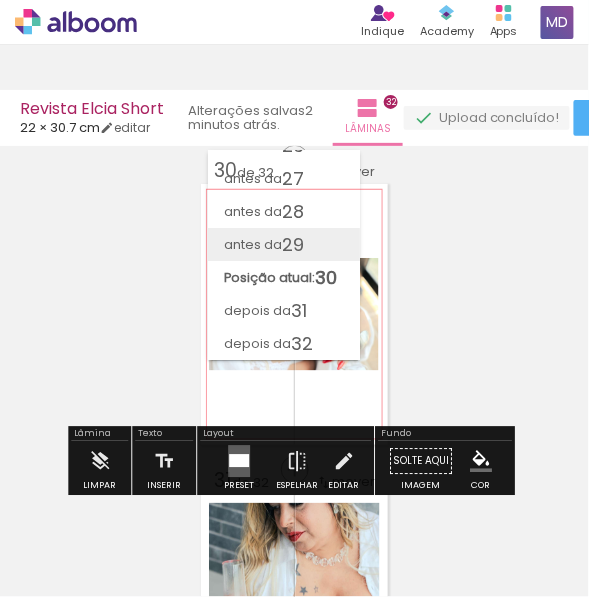 click on "antes da  29" at bounding box center [284, 244] 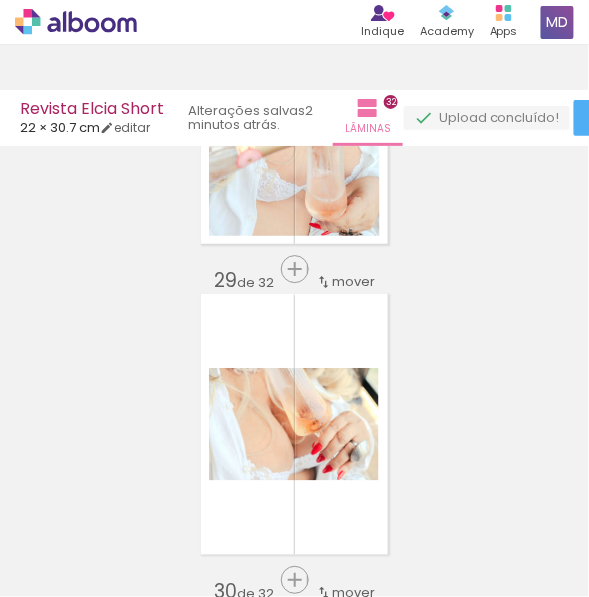 scroll, scrollTop: 8623, scrollLeft: 0, axis: vertical 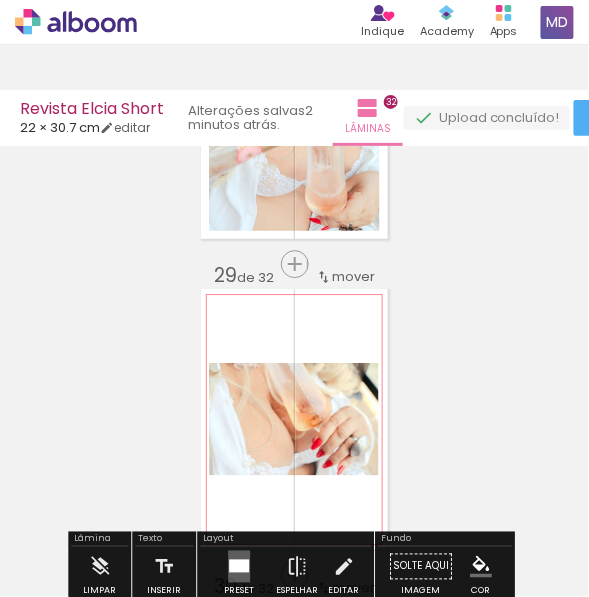 click on "mover" at bounding box center (353, 276) 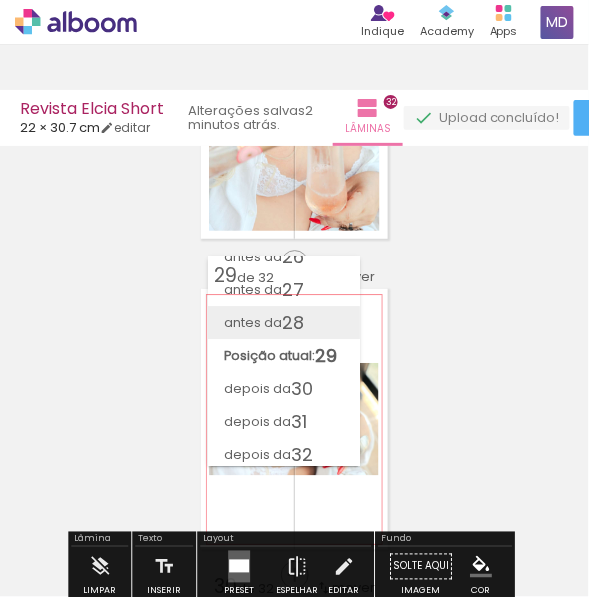 click on "antes da  28" at bounding box center (284, 322) 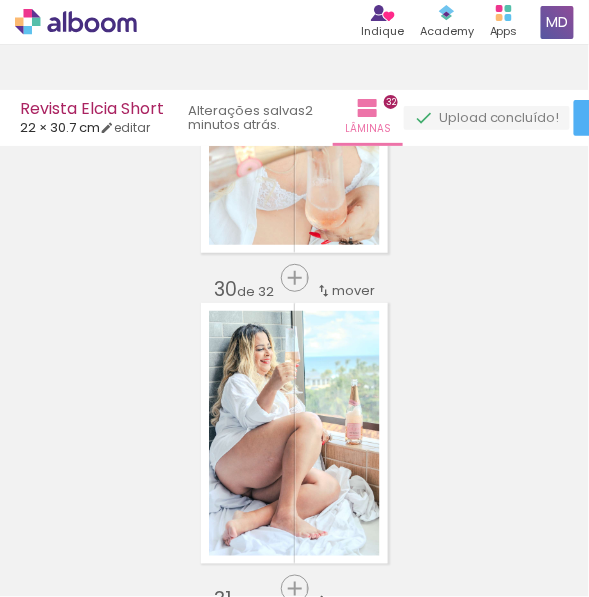 scroll, scrollTop: 8922, scrollLeft: 0, axis: vertical 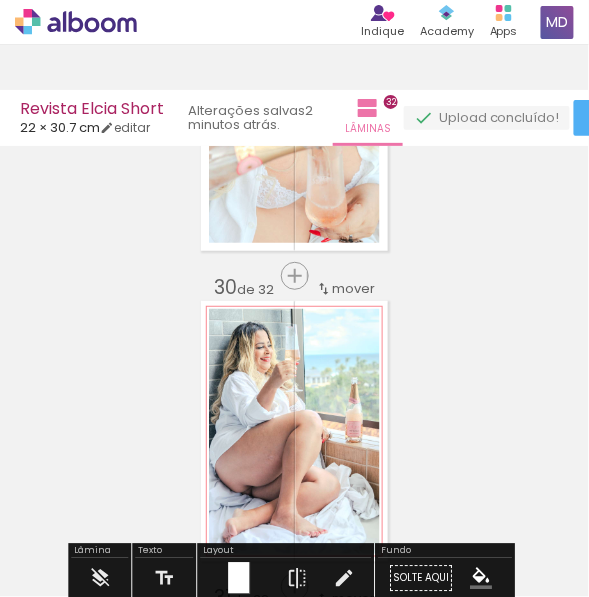 click on "mover" at bounding box center (353, 288) 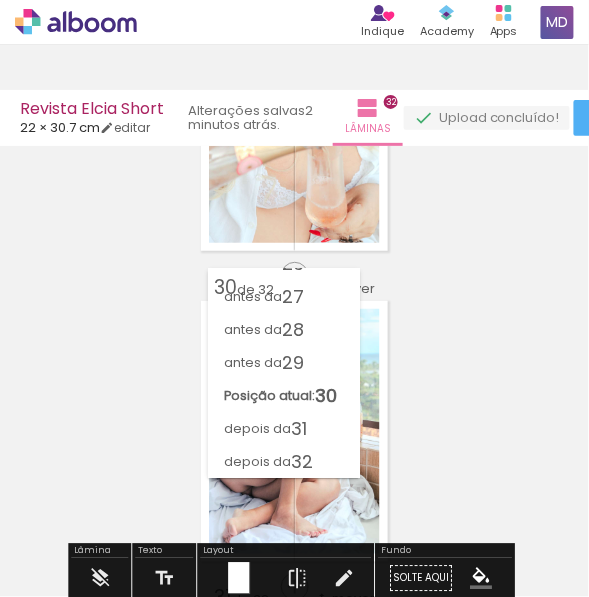 click on "Inserir lâmina 1  de 32  Inserir lâmina 2  de 32  Inserir lâmina 3  de 32  Inserir lâmina 4  de 32  Inserir lâmina 5  de 32  Inserir lâmina 6  de 32  Inserir lâmina 7  de 32  Inserir lâmina 8  de 32  Inserir lâmina 9  de 32  Inserir lâmina 10  de 32  Inserir lâmina 11  de 32  Inserir lâmina 12  de 32  Inserir lâmina 13  de 32  Inserir lâmina 14  de 32  Inserir lâmina 15  de 32  Inserir lâmina 16  de 32  Inserir lâmina 17  de 32  Inserir lâmina 18  de 32  Inserir lâmina 19  de 32  Inserir lâmina 20  de 32  Inserir lâmina 21  de 32  Inserir lâmina 22  de 32  Inserir lâmina 23  de 32  Inserir lâmina 24  de 32  Inserir lâmina 25  de 32  Inserir lâmina 26  de 32  Inserir lâmina 27  de 32  Inserir lâmina 28  de 32  Inserir lâmina 29  de 32  Inserir lâmina 30  de 32  Inserir lâmina 31  de 32  Inserir lâmina 32  de 32" at bounding box center [294, -3637] 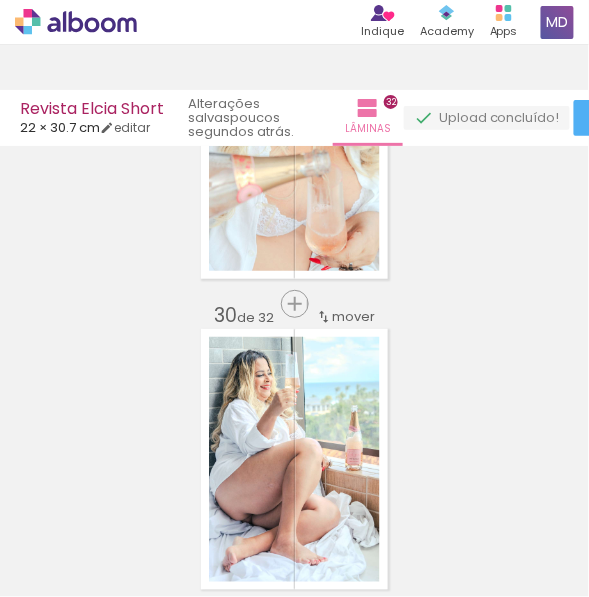 scroll, scrollTop: 8902, scrollLeft: 0, axis: vertical 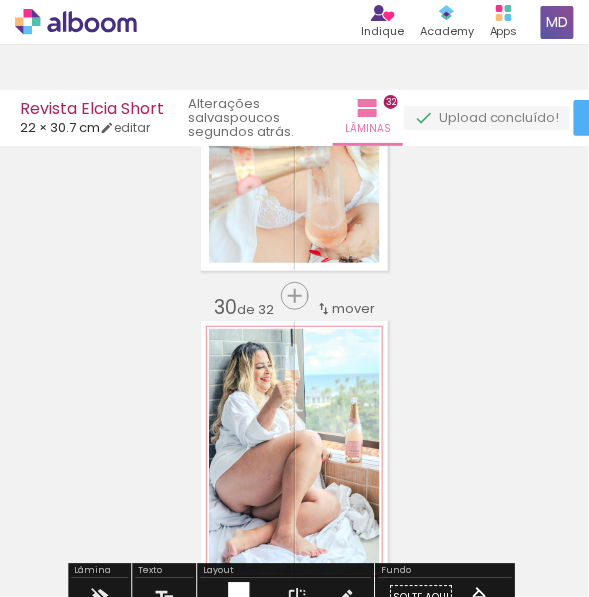 click at bounding box center (324, 309) 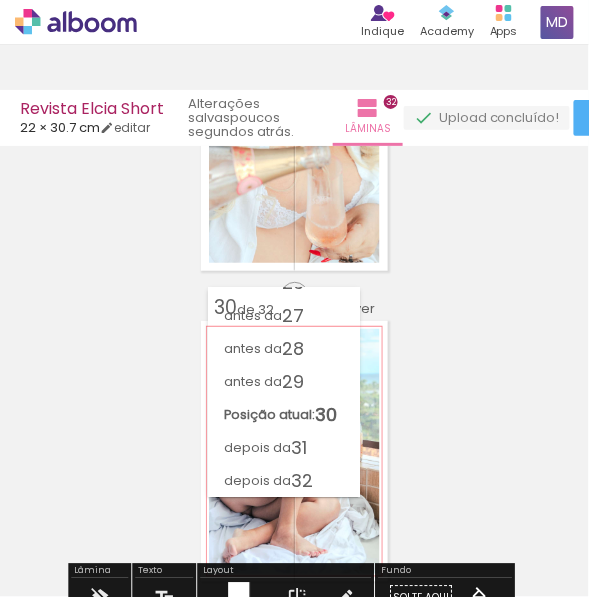 drag, startPoint x: 309, startPoint y: 384, endPoint x: 328, endPoint y: 383, distance: 19.026299 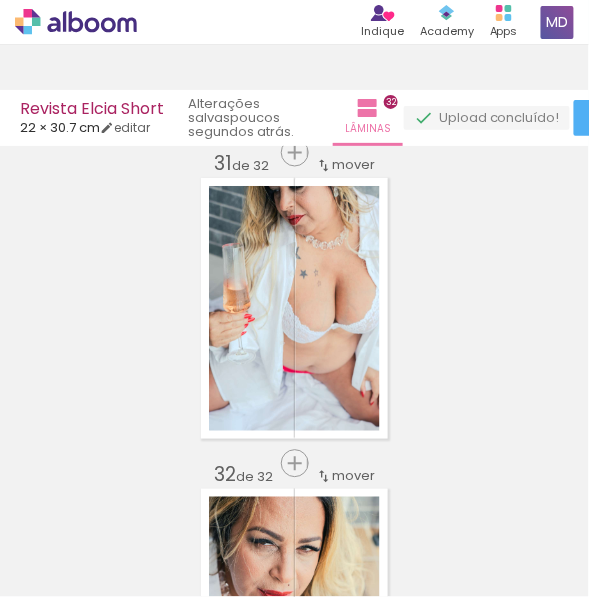 scroll, scrollTop: 9350, scrollLeft: 0, axis: vertical 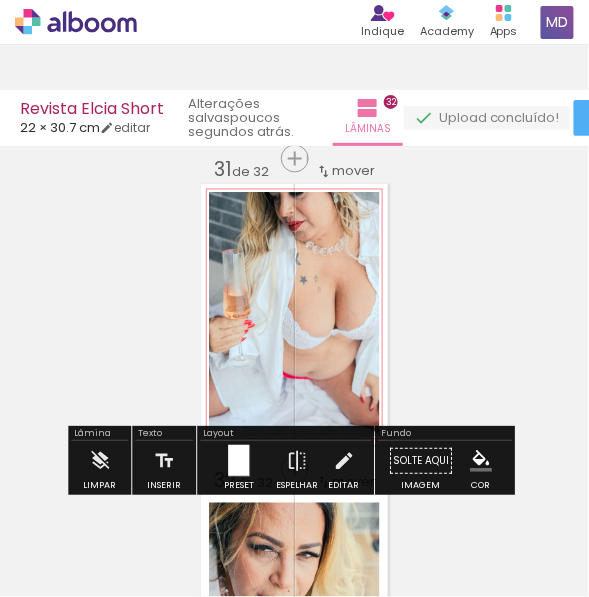 click on "mover" at bounding box center [353, 171] 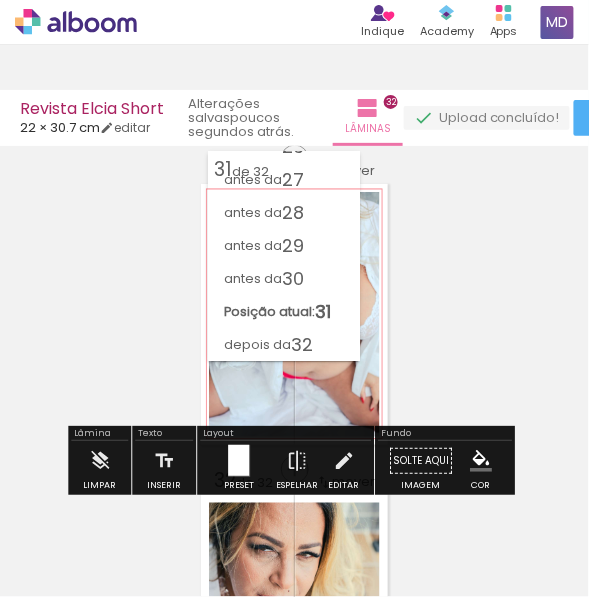 scroll, scrollTop: 847, scrollLeft: 0, axis: vertical 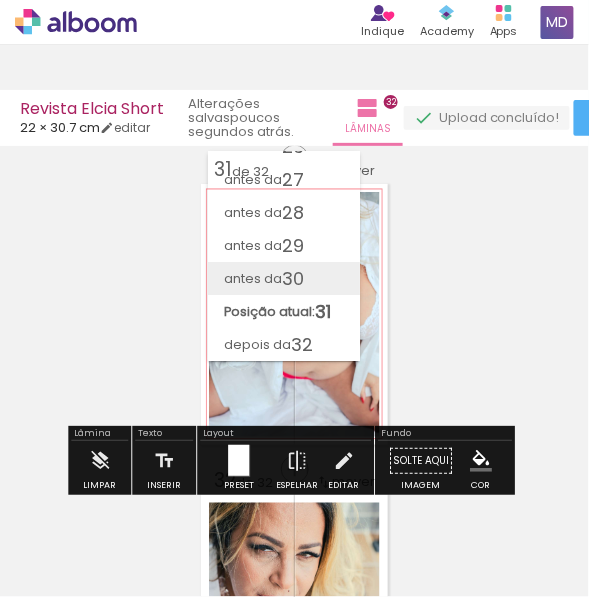 click on "antes da  30" at bounding box center (284, 278) 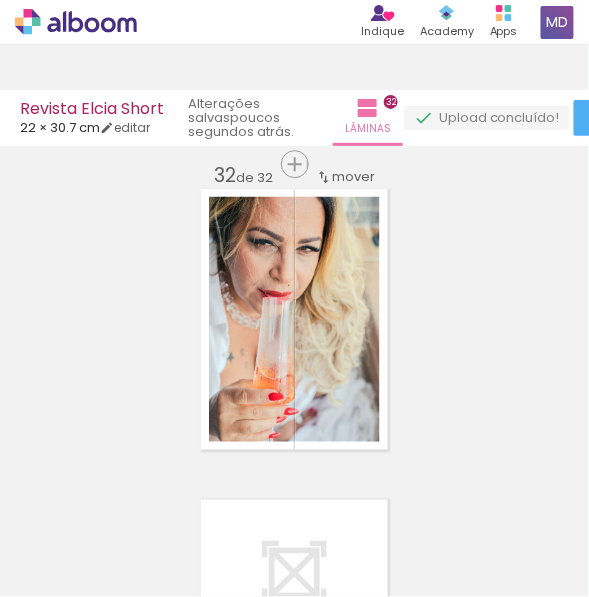 scroll, scrollTop: 9678, scrollLeft: 0, axis: vertical 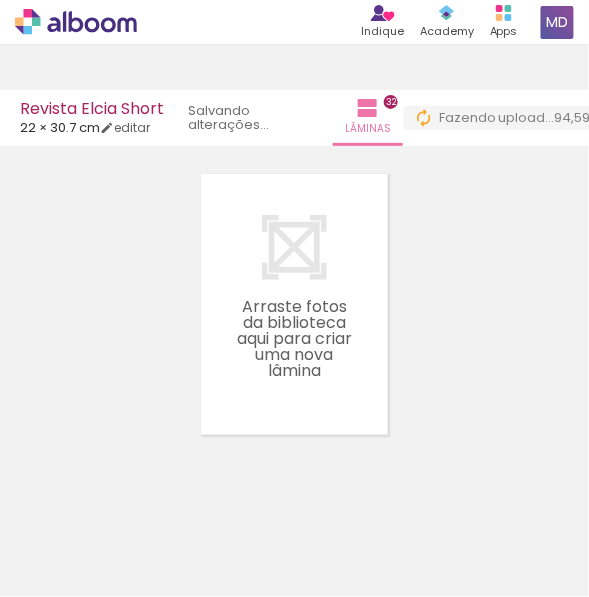 click at bounding box center [508, 530] 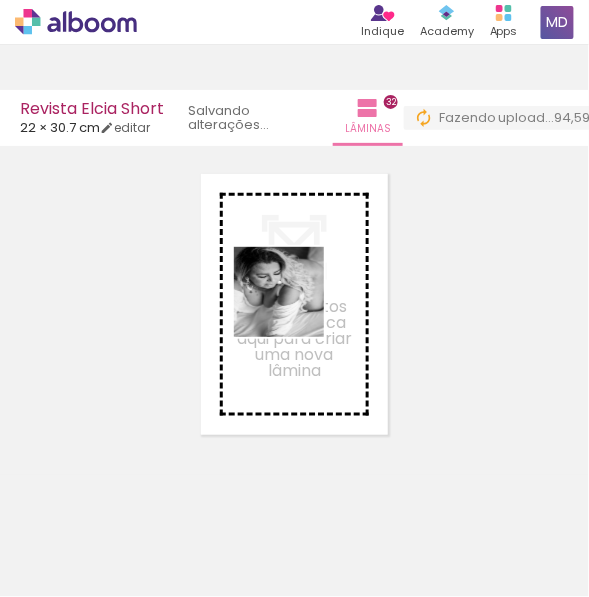 drag, startPoint x: 409, startPoint y: 556, endPoint x: 291, endPoint y: 292, distance: 289.17123 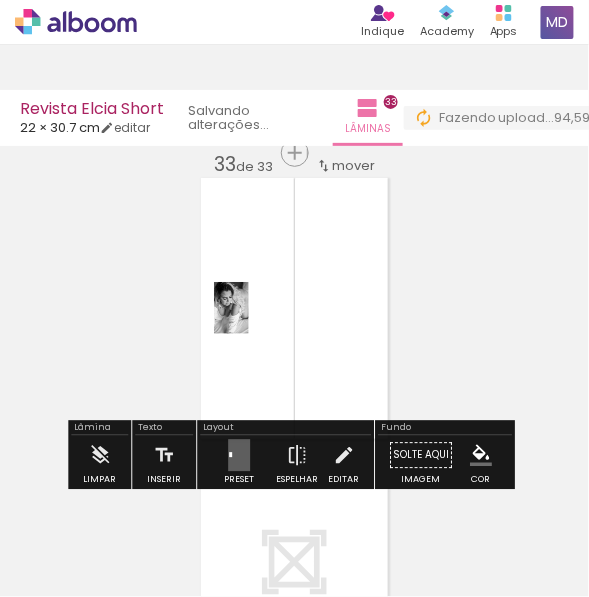 scroll, scrollTop: 9977, scrollLeft: 0, axis: vertical 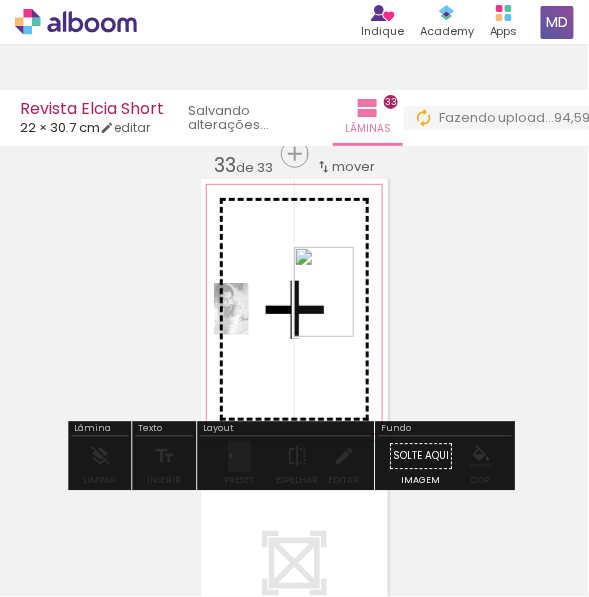 drag, startPoint x: 518, startPoint y: 548, endPoint x: 352, endPoint y: 306, distance: 293.4621 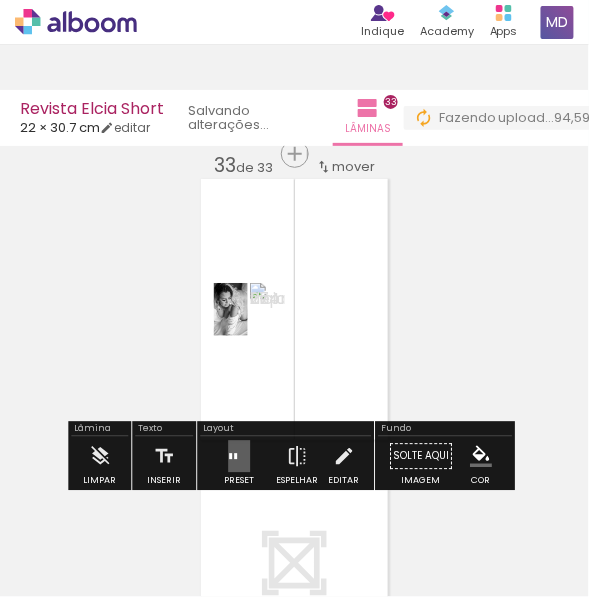click at bounding box center [239, 457] 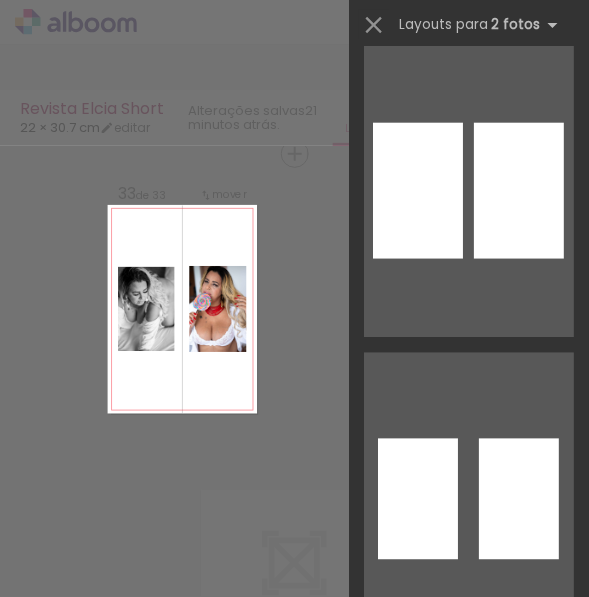scroll, scrollTop: 1241, scrollLeft: 0, axis: vertical 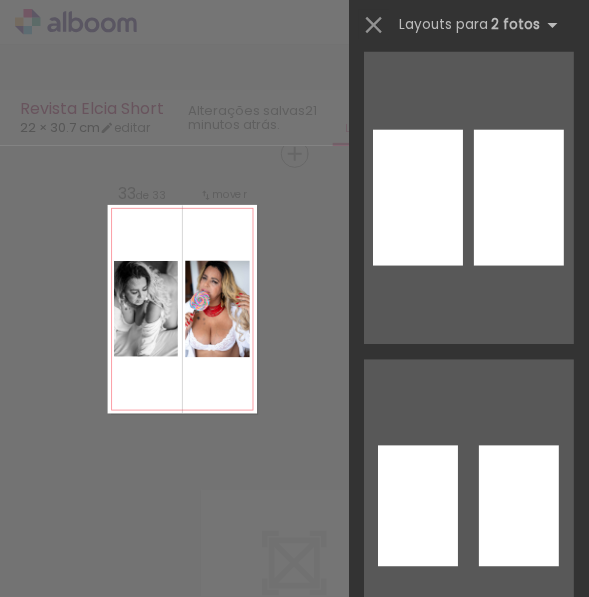 click at bounding box center (536, -110) 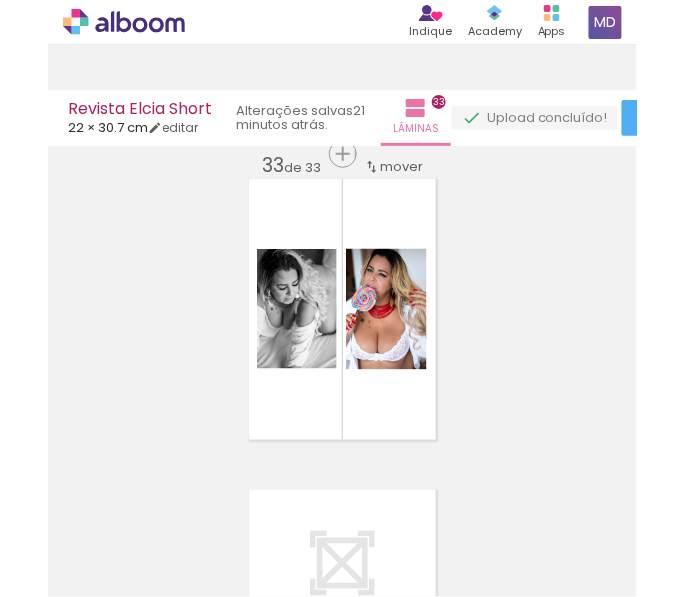 scroll, scrollTop: 9969, scrollLeft: 0, axis: vertical 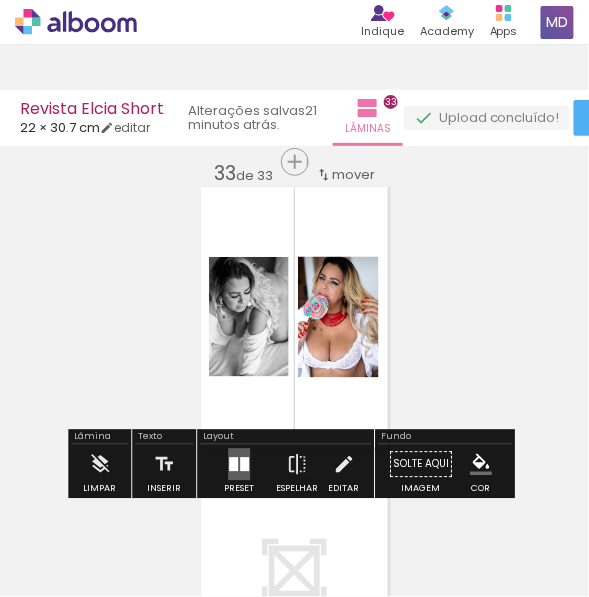 click on "Inserir lâmina 1  de 33  Inserir lâmina 2  de 33  Inserir lâmina 3  de 33  Inserir lâmina 4  de 33  Inserir lâmina 5  de 33  Inserir lâmina 6  de 33  Inserir lâmina 7  de 33  Inserir lâmina 8  de 33  Inserir lâmina 9  de 33  Inserir lâmina 10  de 33  Inserir lâmina 11  de 33  Inserir lâmina 12  de 33  Inserir lâmina 13  de 33  Inserir lâmina 14  de 33  Inserir lâmina 15  de 33  Inserir lâmina 16  de 33  Inserir lâmina 17  de 33  Inserir lâmina 18  de 33  Inserir lâmina 19  de 33  Inserir lâmina 20  de 33  Inserir lâmina 21  de 33  Inserir lâmina 22  de 33  Inserir lâmina 23  de 33  Inserir lâmina 24  de 33  Inserir lâmina 25  de 33  Inserir lâmina 26  de 33  Inserir lâmina 27  de 33  Inserir lâmina 28  de 33  Inserir lâmina 29  de 33  Inserir lâmina 30  de 33  Inserir lâmina 31  de 33  Inserir lâmina 32  de 33  Inserir lâmina 33  de 33" at bounding box center [294, -4529] 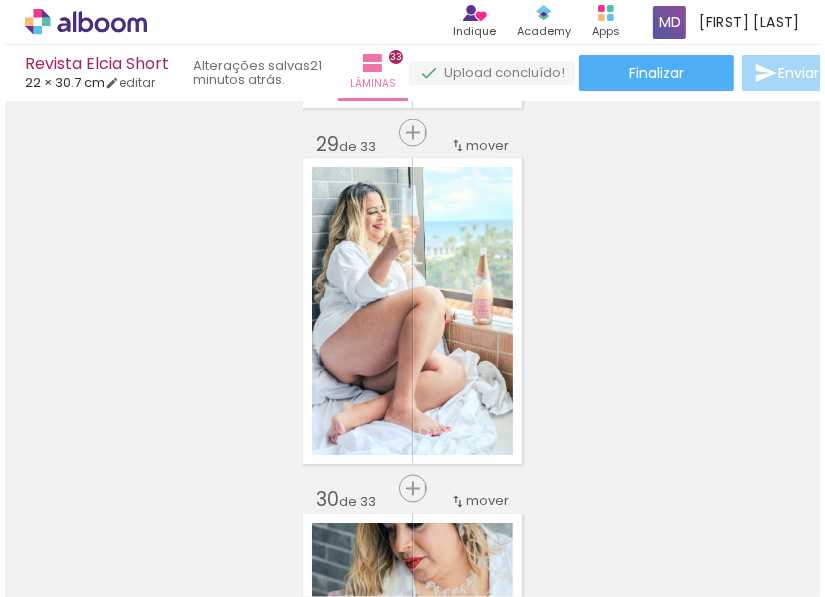scroll, scrollTop: 0, scrollLeft: 3489, axis: horizontal 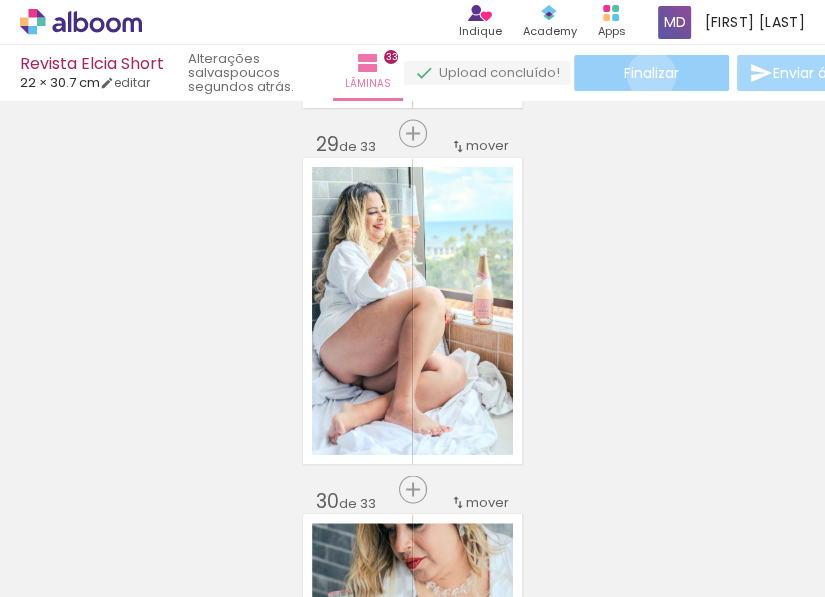 click on "Finalizar" 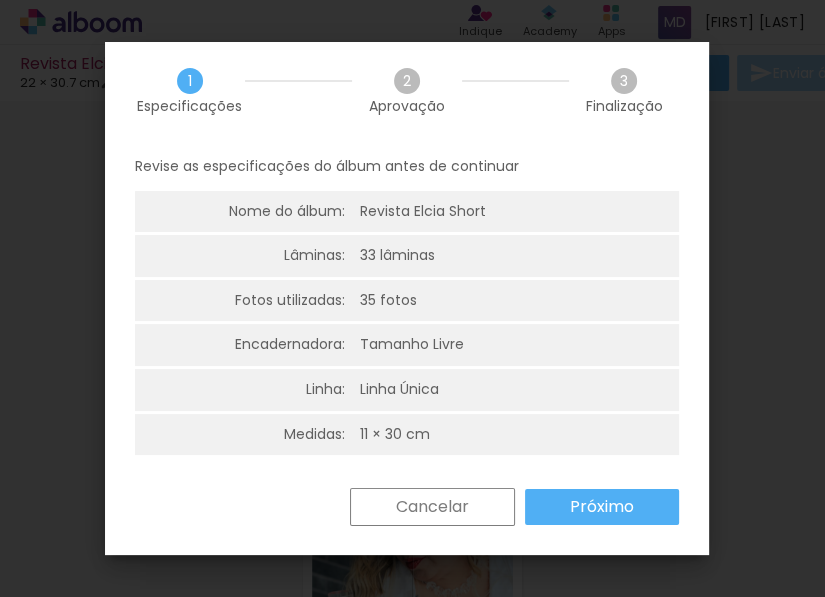scroll, scrollTop: 4, scrollLeft: 0, axis: vertical 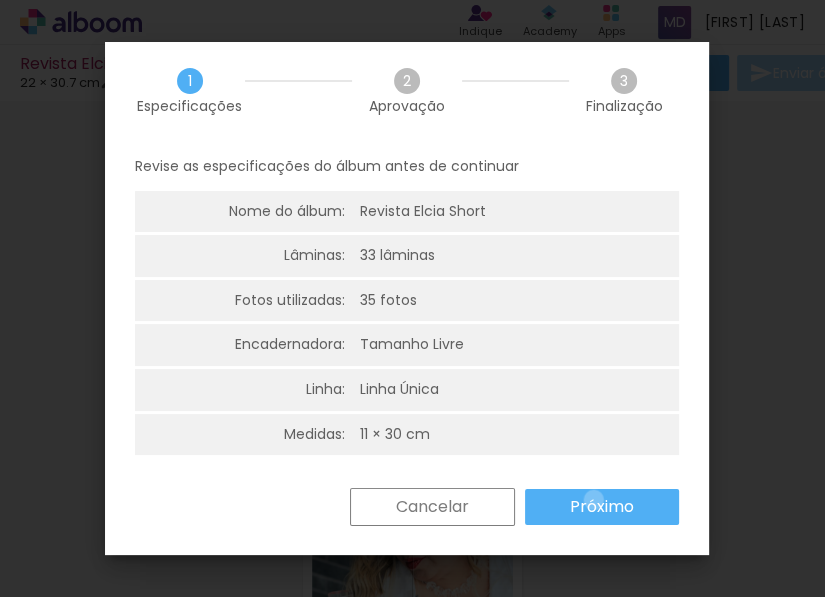click on "Próximo" at bounding box center (0, 0) 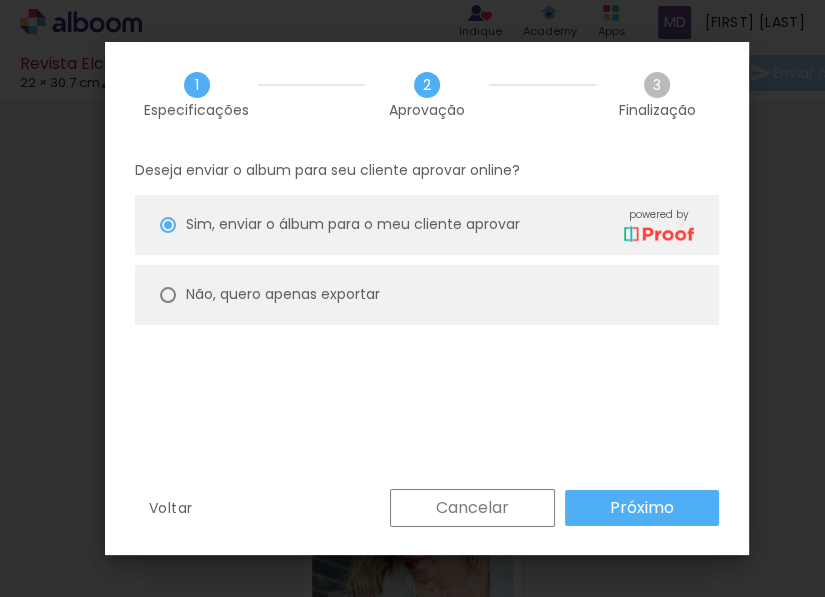 click on "Não, quero apenas exportar" at bounding box center (0, 0) 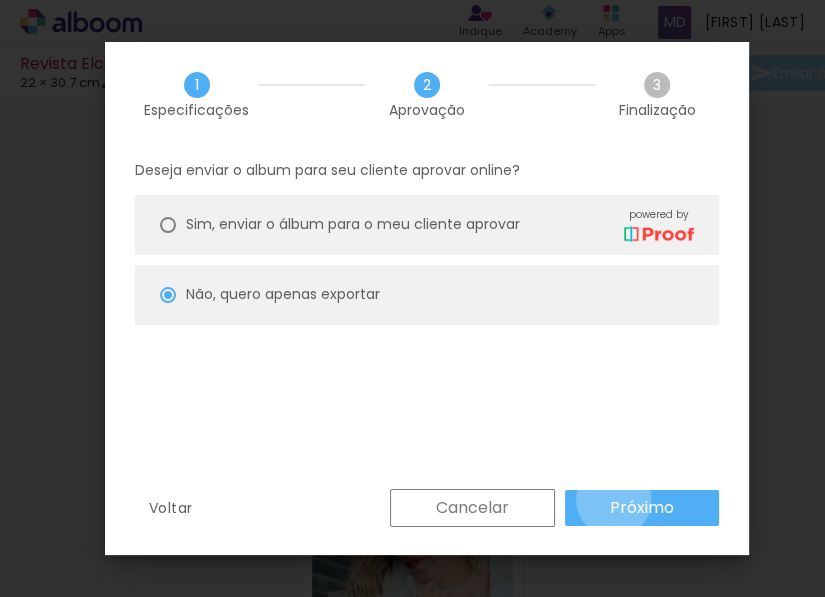 click on "Próximo" at bounding box center (0, 0) 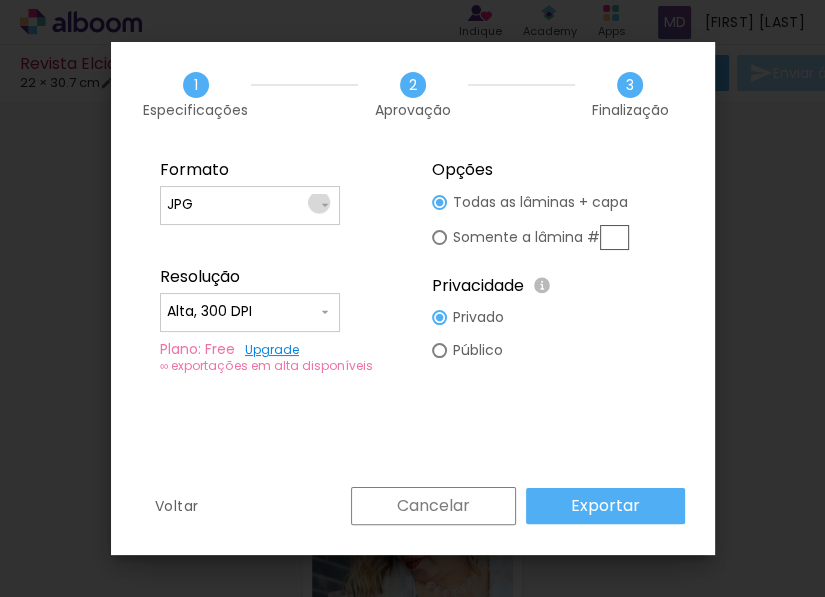 click 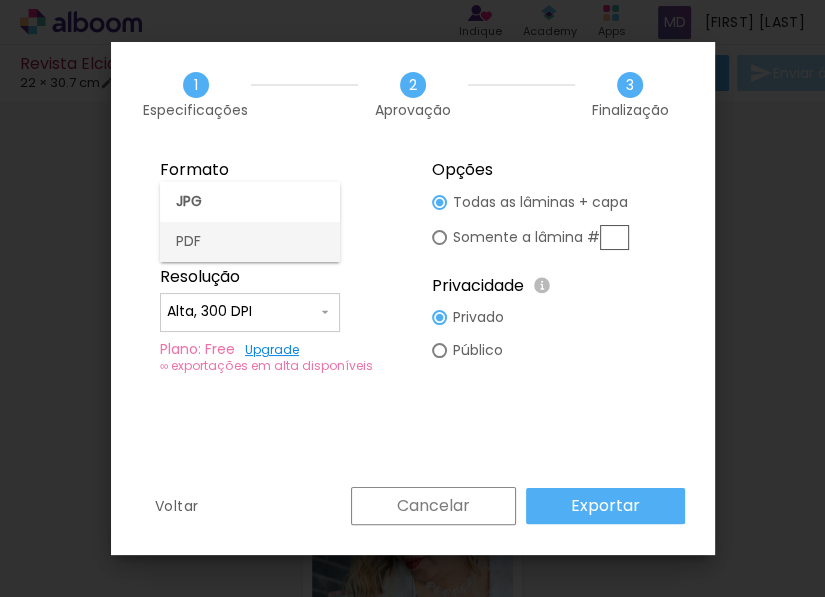 click on "PDF" at bounding box center (250, 242) 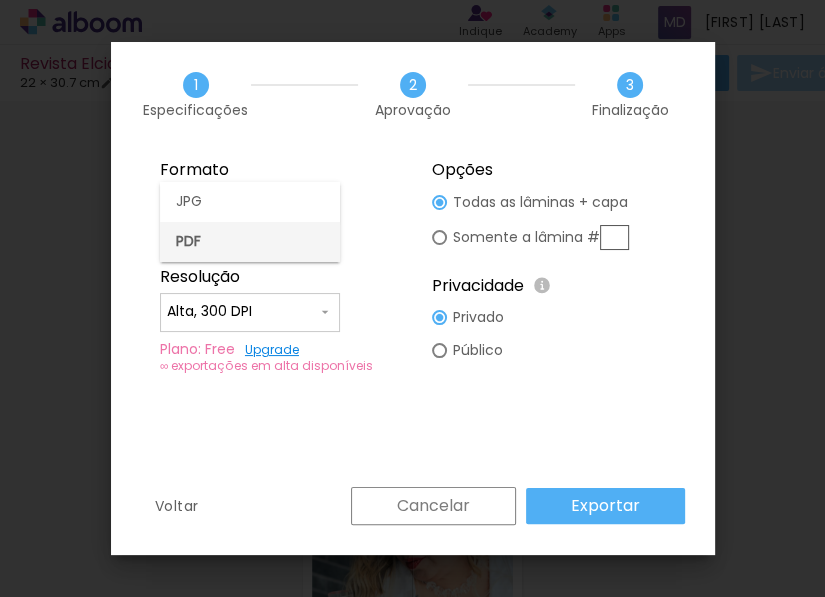 type on "PDF" 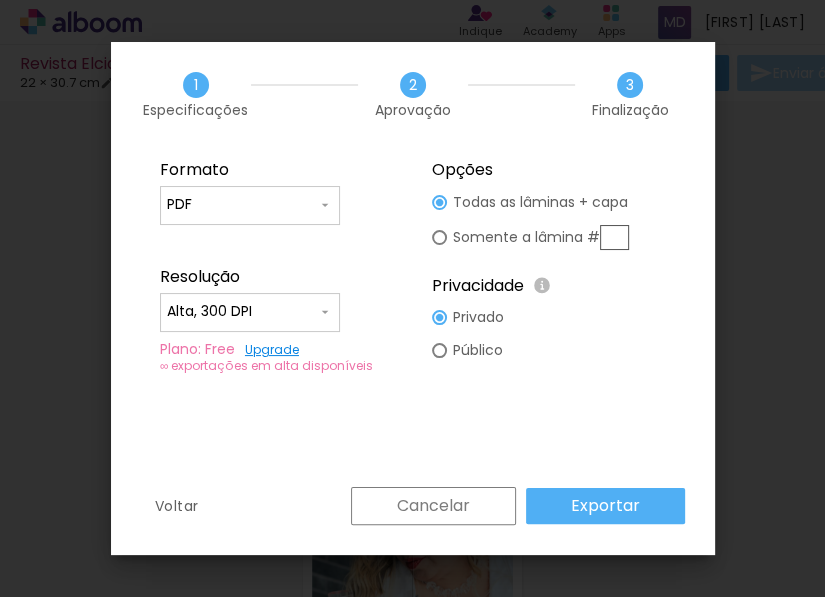 click 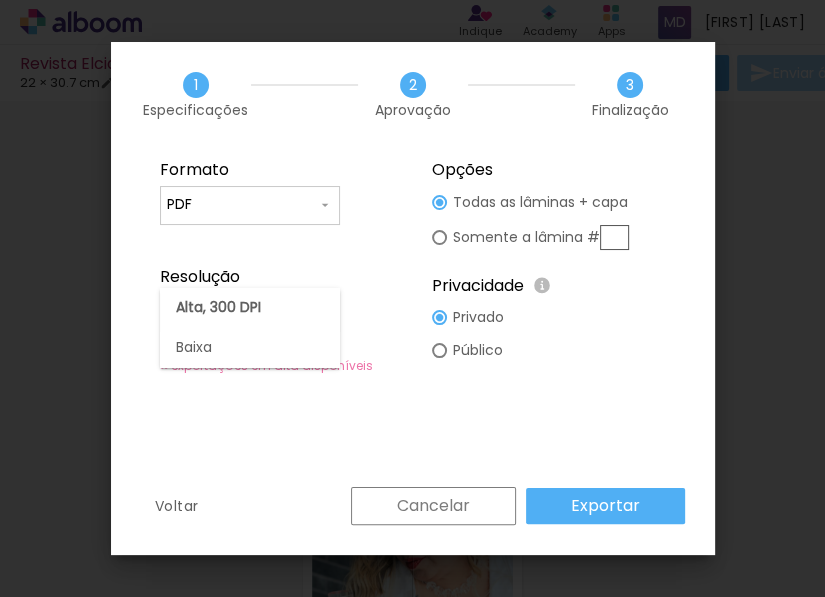 click on "Alta, 300 DPI" at bounding box center (250, 308) 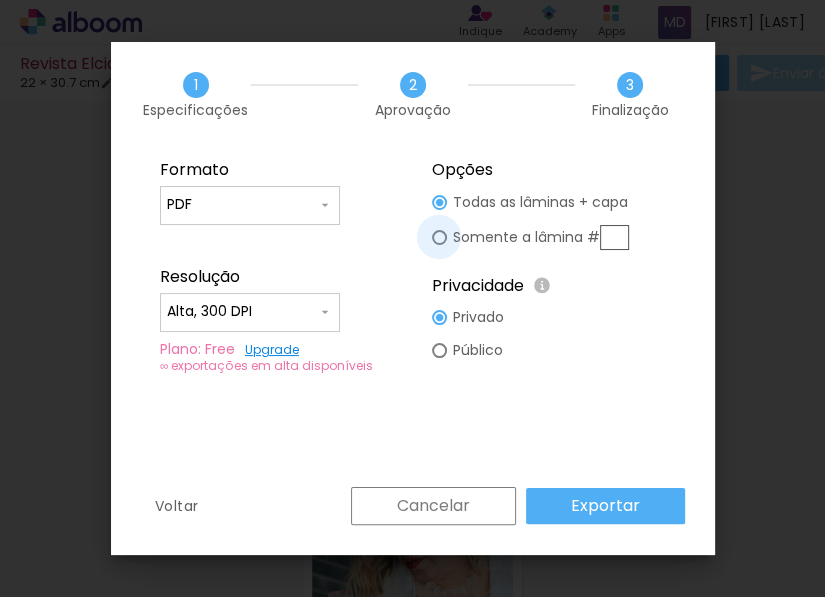 click at bounding box center [439, 202] 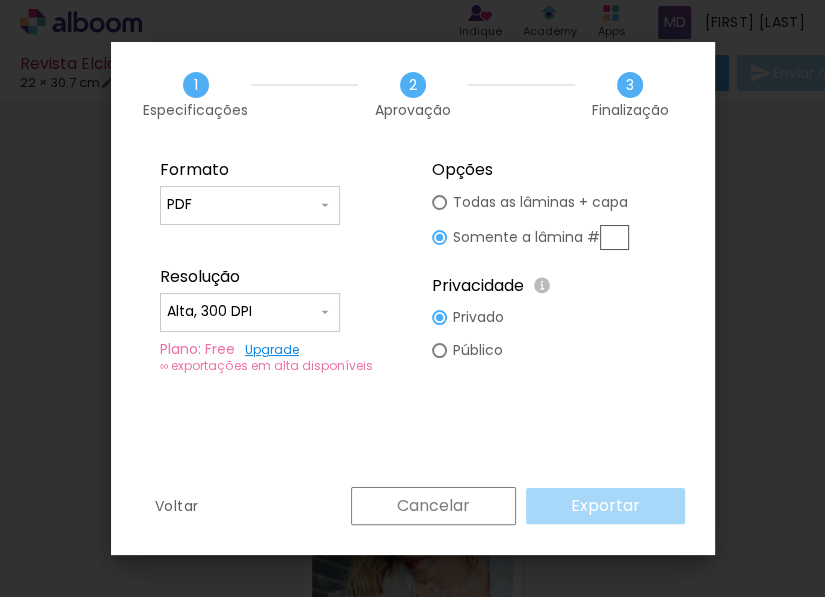 click at bounding box center (614, 237) 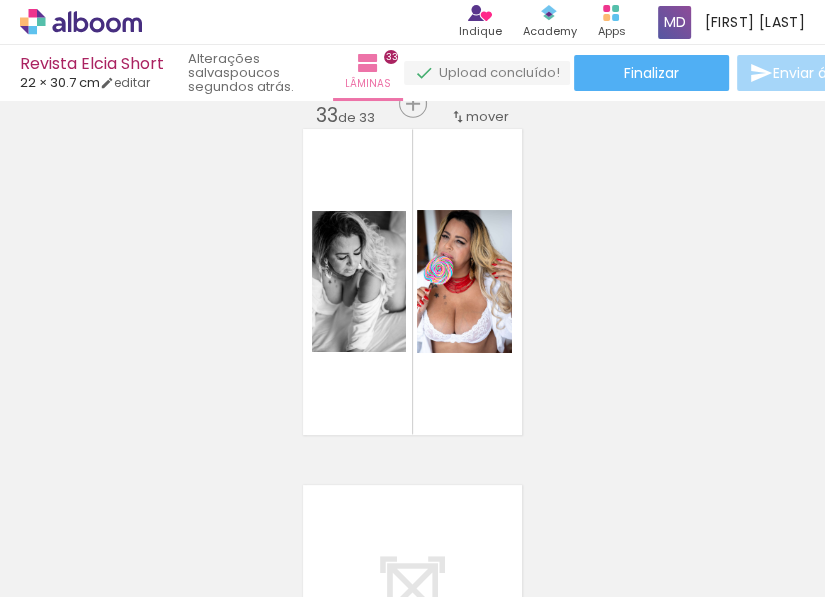 scroll, scrollTop: 11421, scrollLeft: 0, axis: vertical 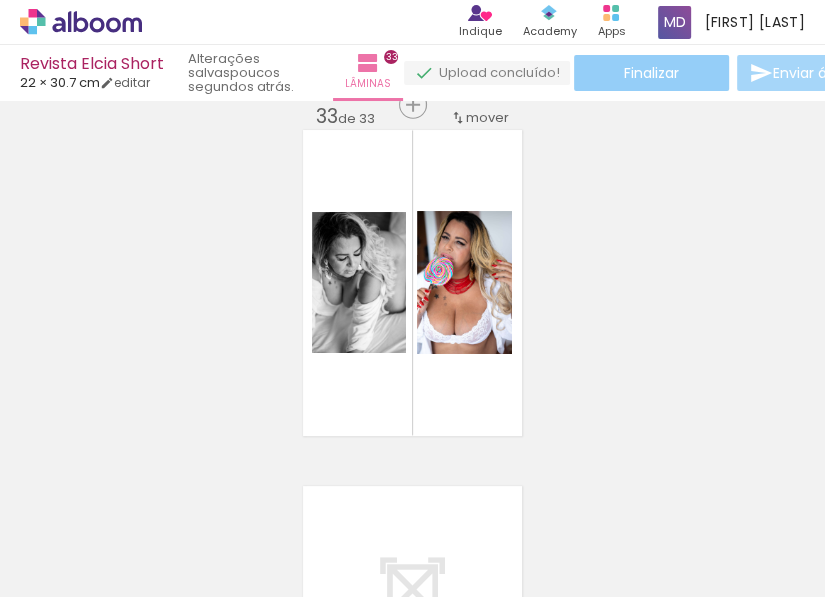 click on "Finalizar" 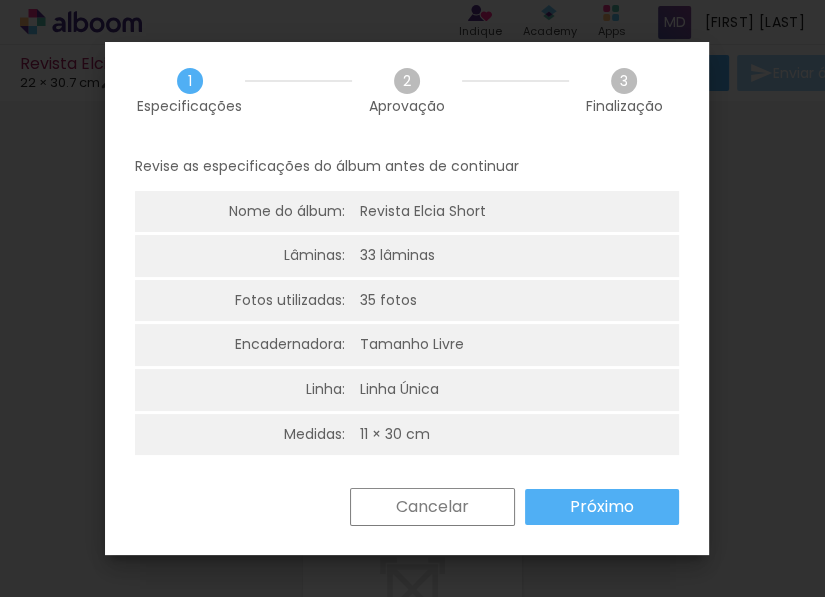 click on "Próximo" at bounding box center (0, 0) 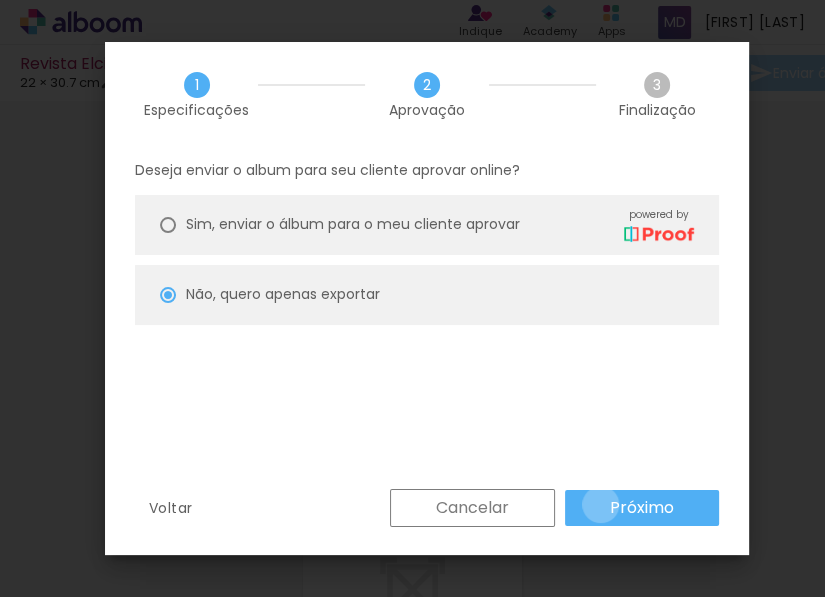 click on "Próximo" at bounding box center (642, 508) 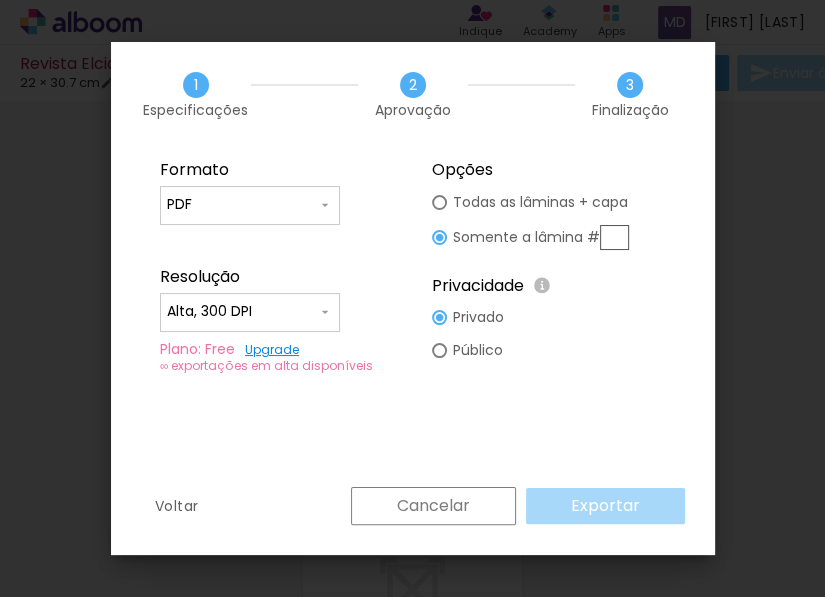 click at bounding box center (614, 237) 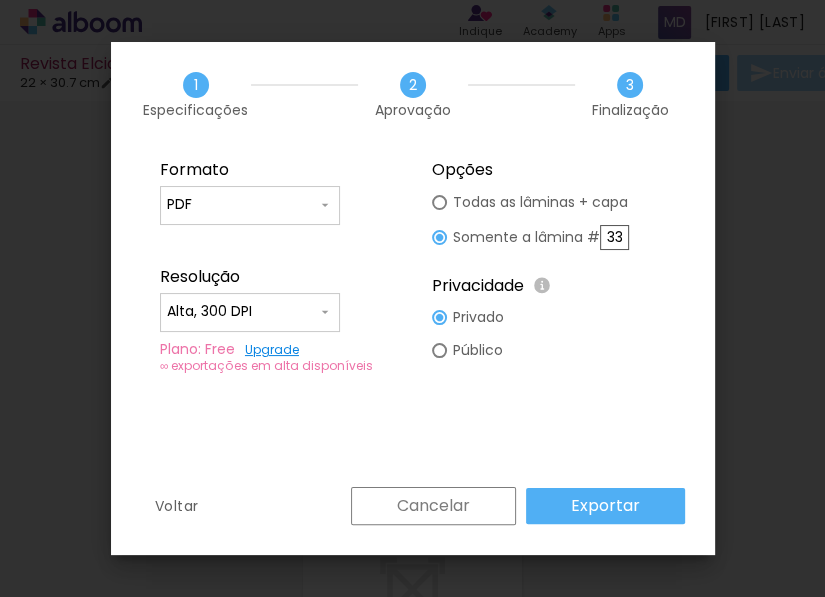 type on "33" 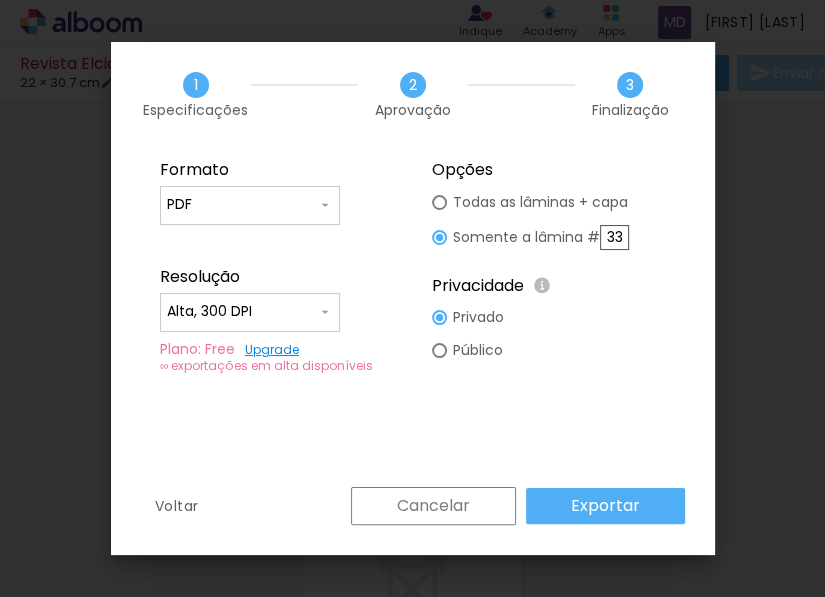 click on "Exportar" at bounding box center (0, 0) 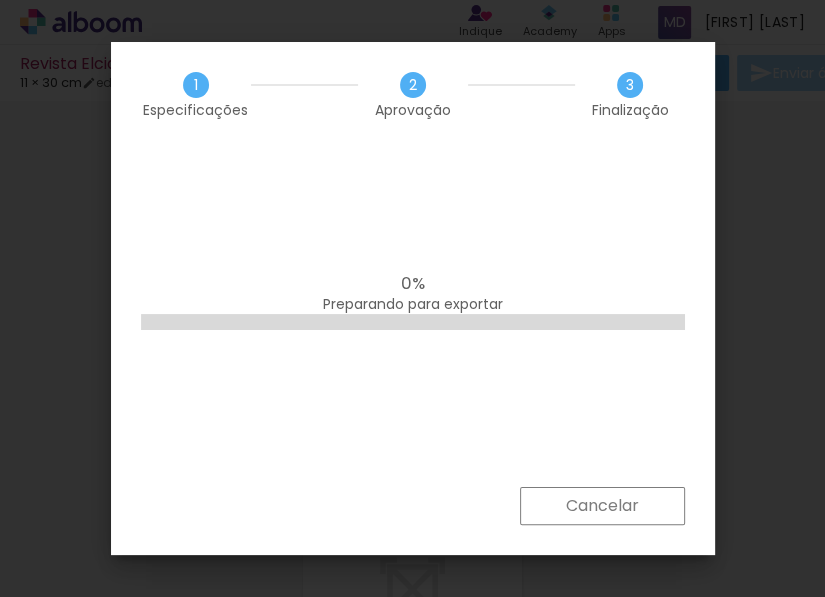 scroll, scrollTop: 0, scrollLeft: 0, axis: both 